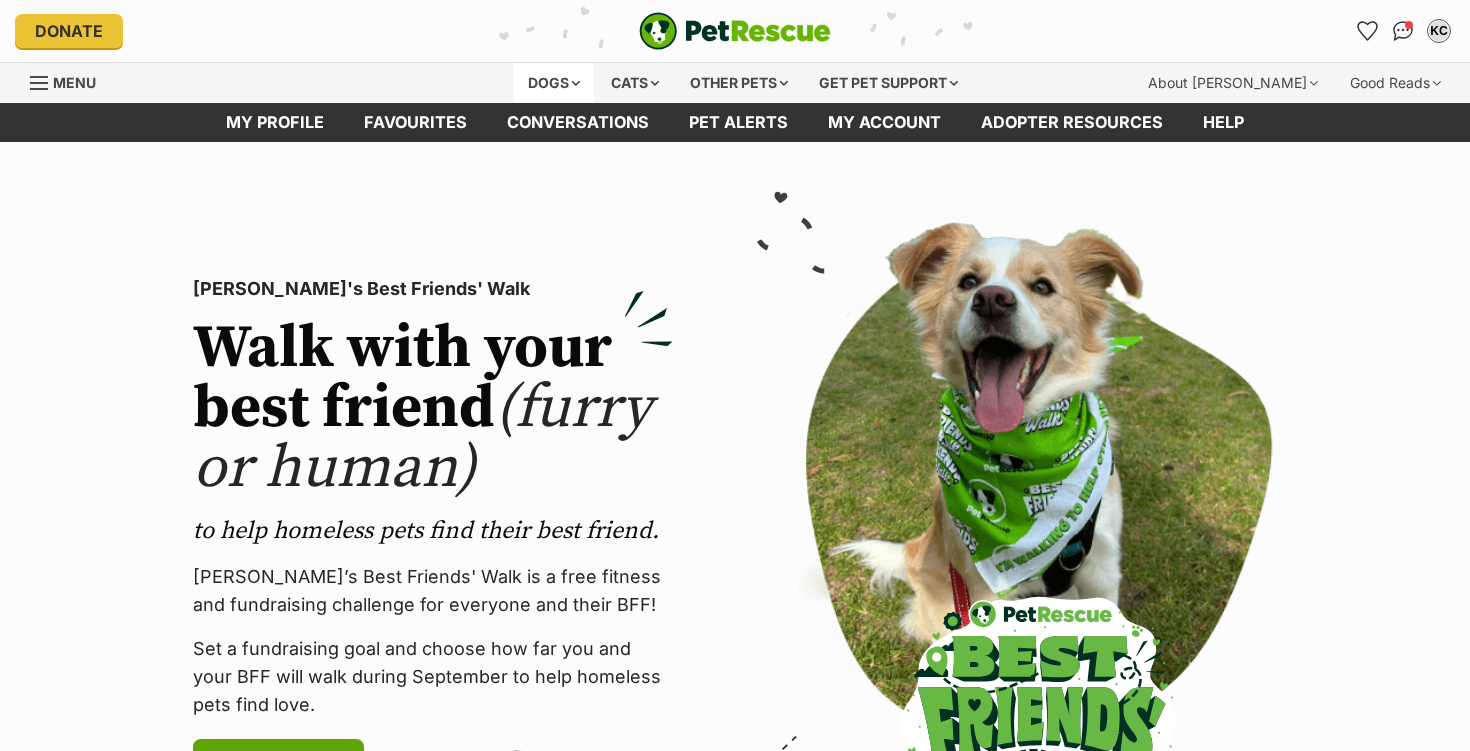 scroll, scrollTop: 0, scrollLeft: 0, axis: both 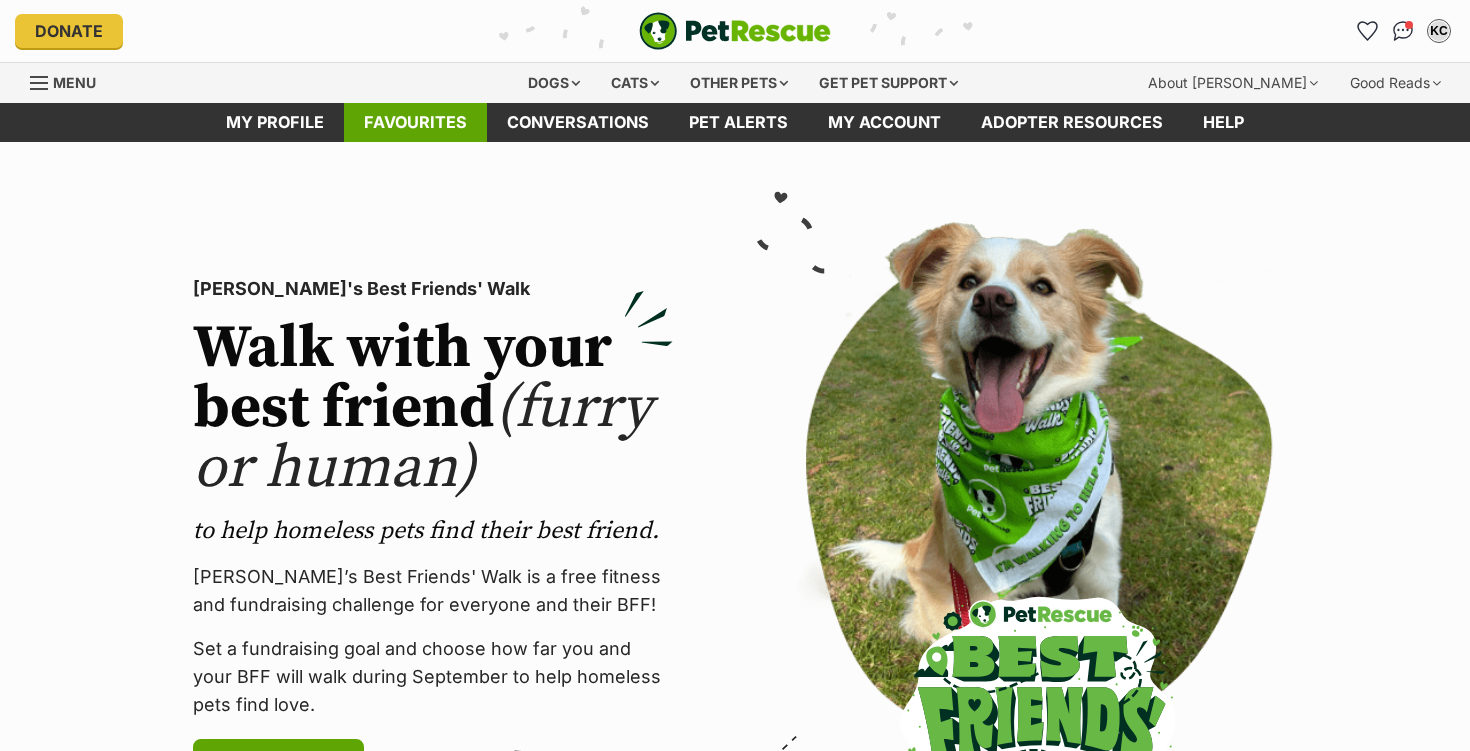 click on "Favourites" at bounding box center (415, 122) 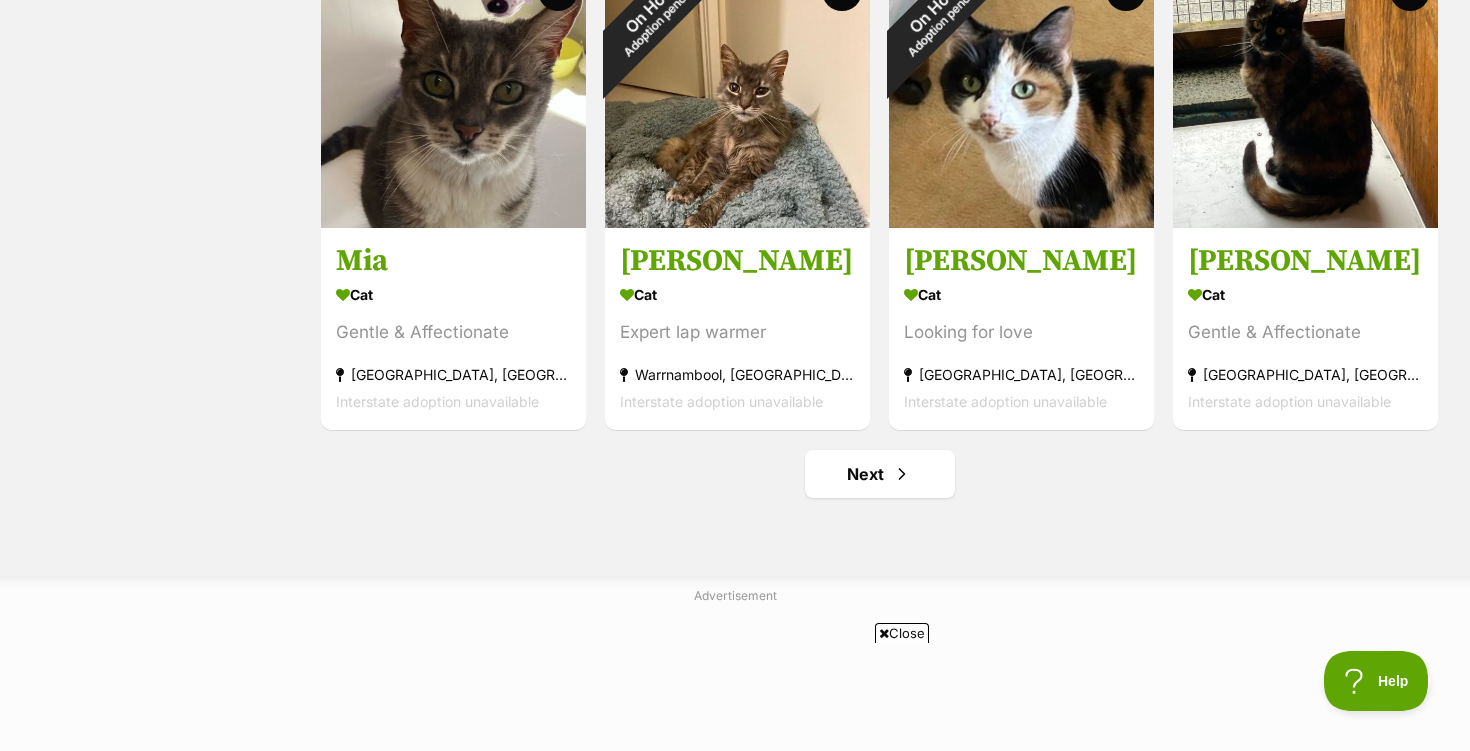 scroll, scrollTop: 2393, scrollLeft: 0, axis: vertical 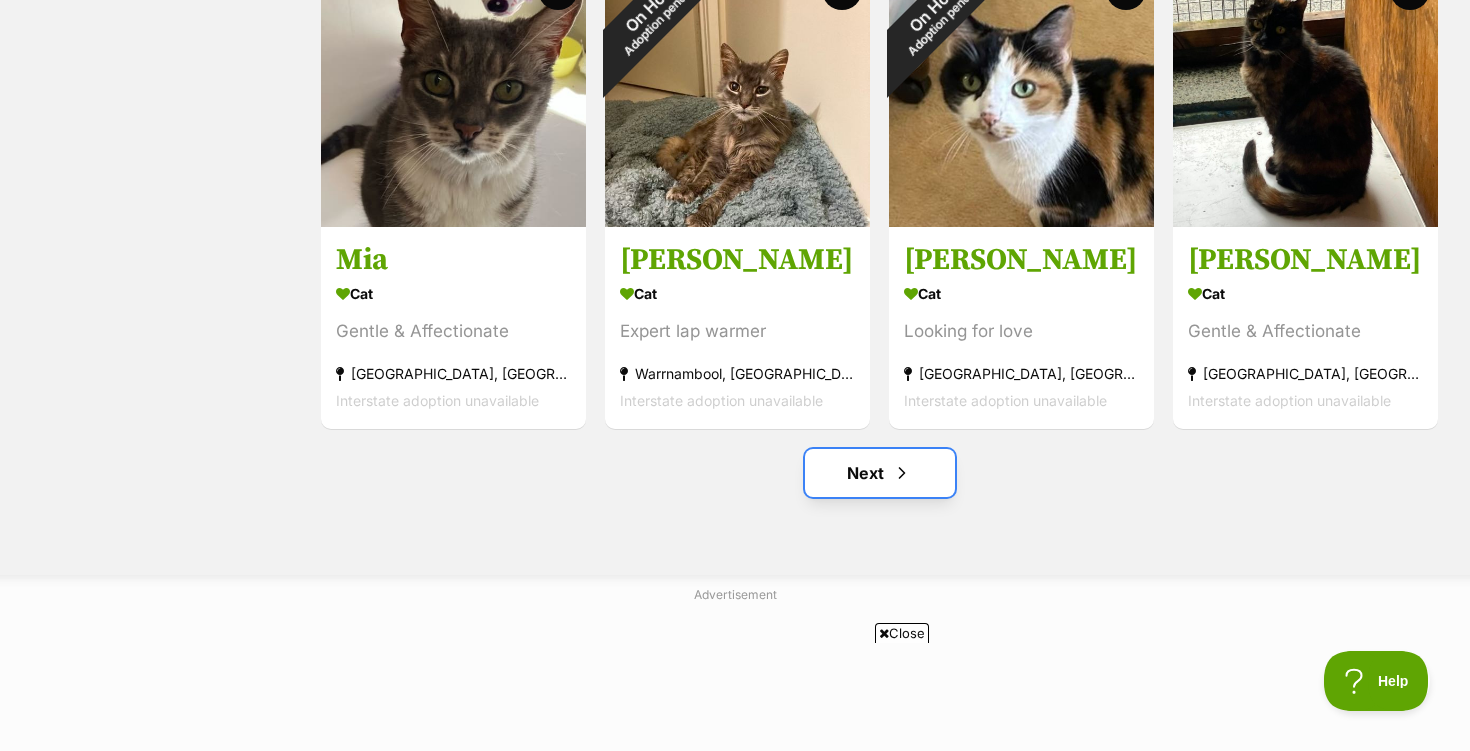 click on "Next" at bounding box center (880, 473) 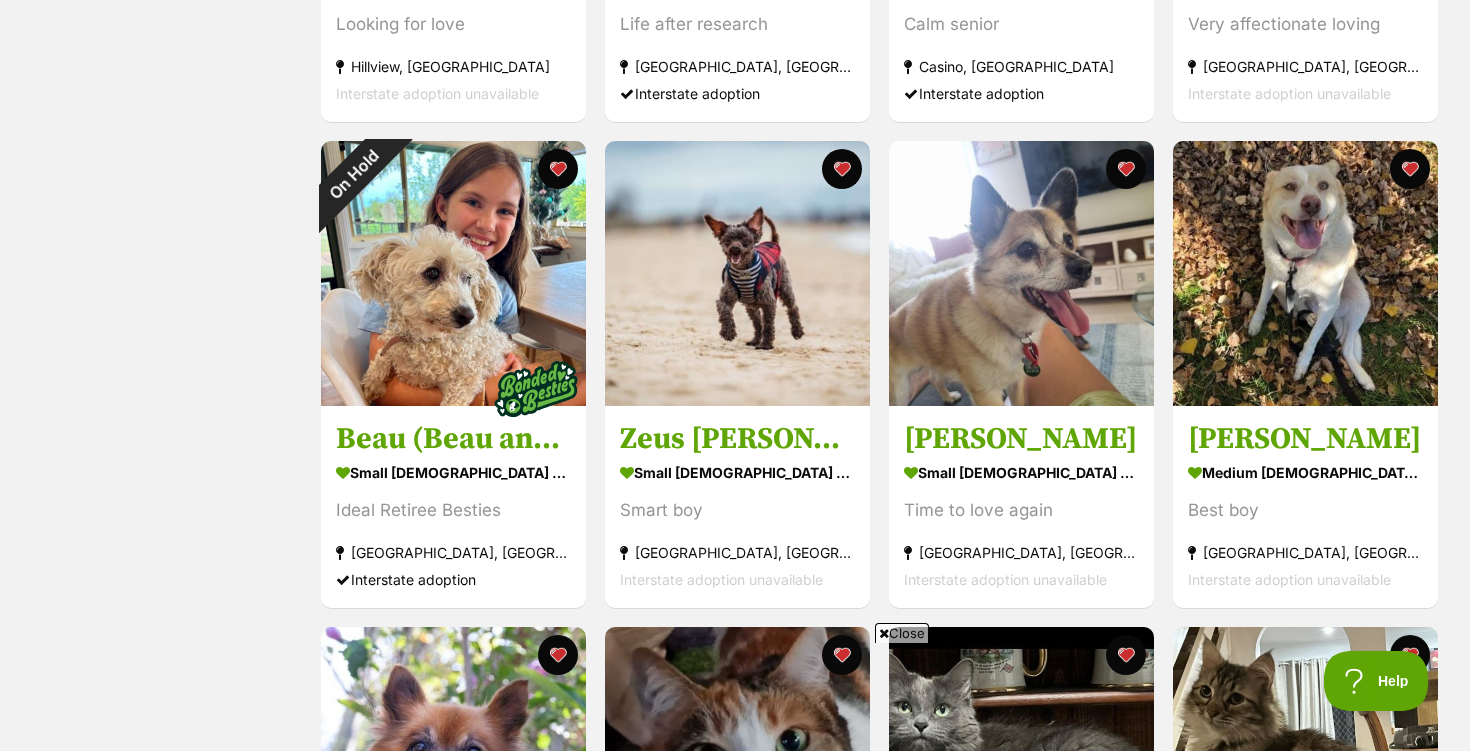 scroll, scrollTop: 1246, scrollLeft: 0, axis: vertical 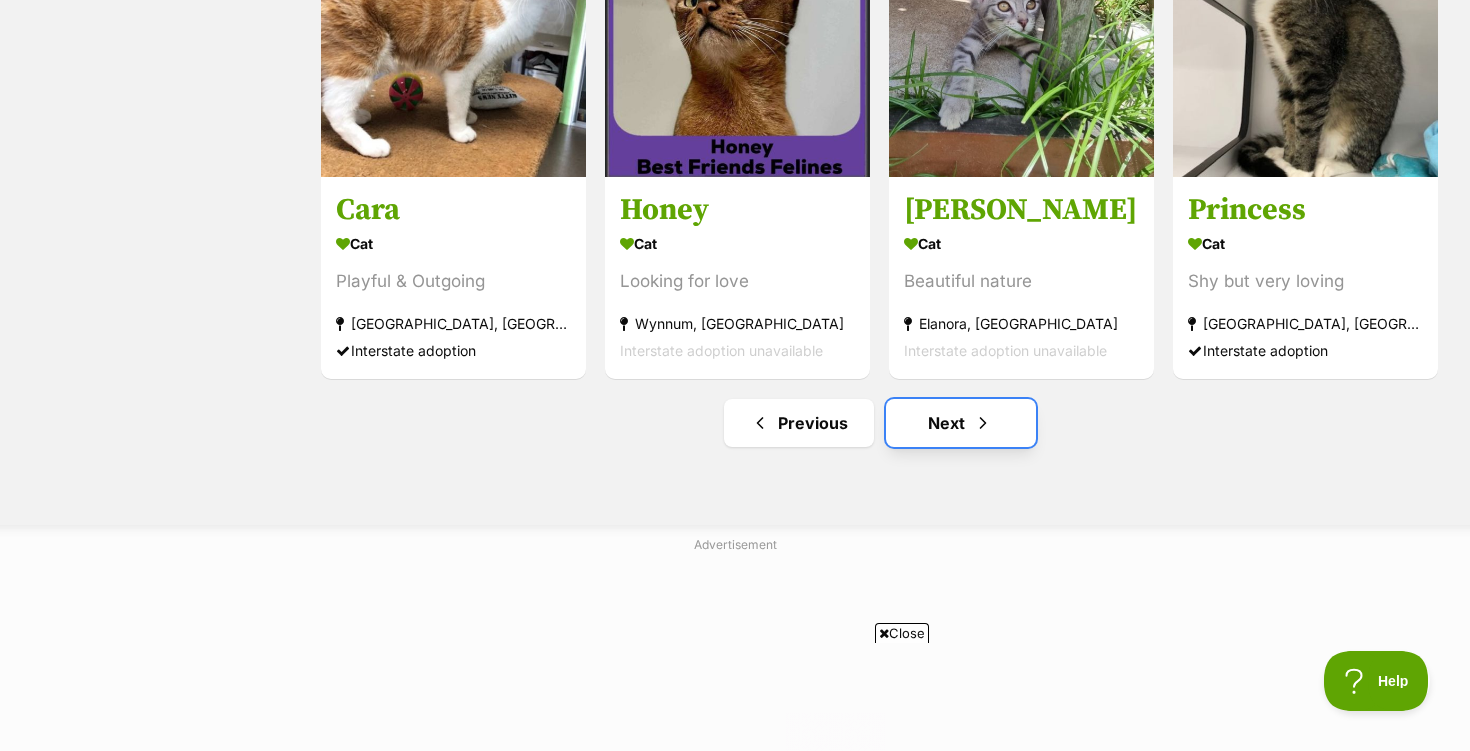 click on "Next" at bounding box center (961, 423) 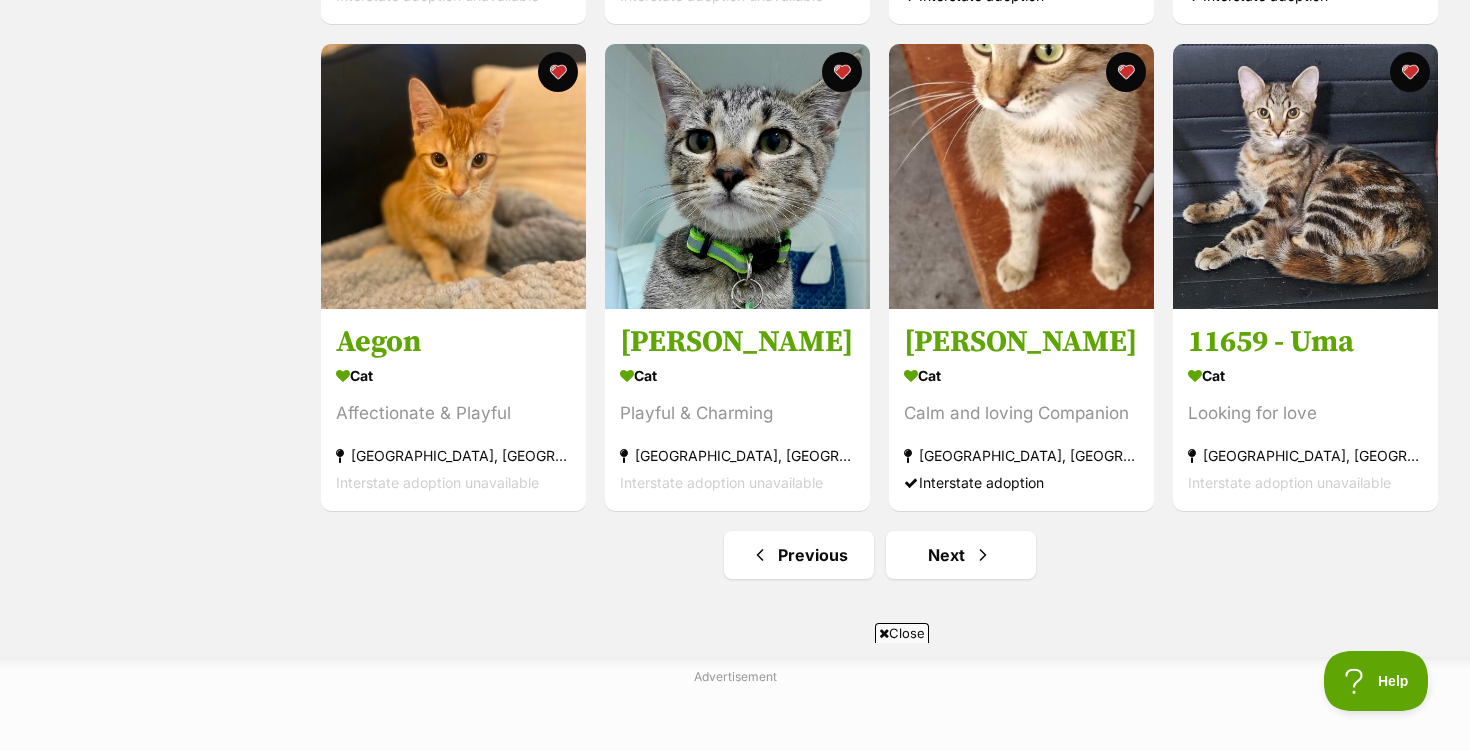 scroll, scrollTop: 2313, scrollLeft: 0, axis: vertical 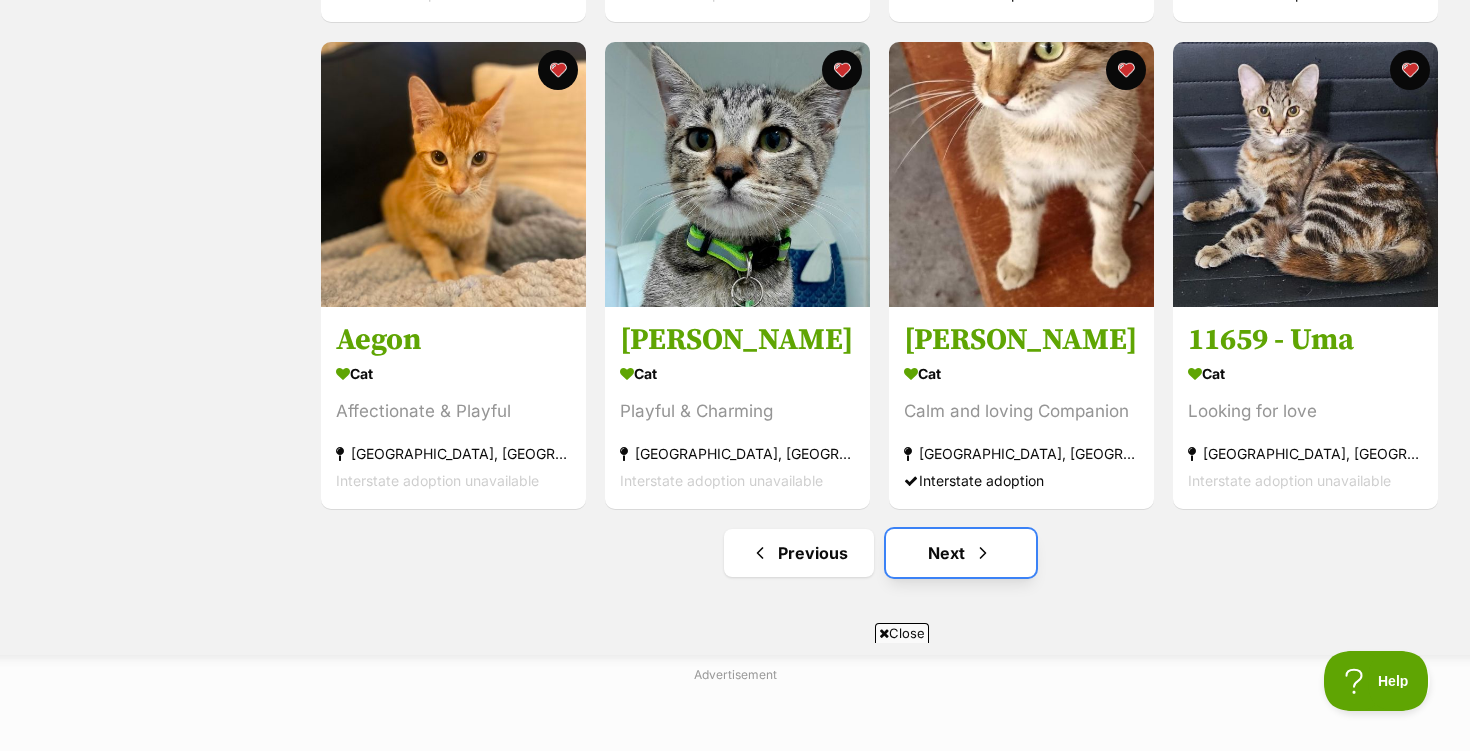 click on "Next" at bounding box center (961, 553) 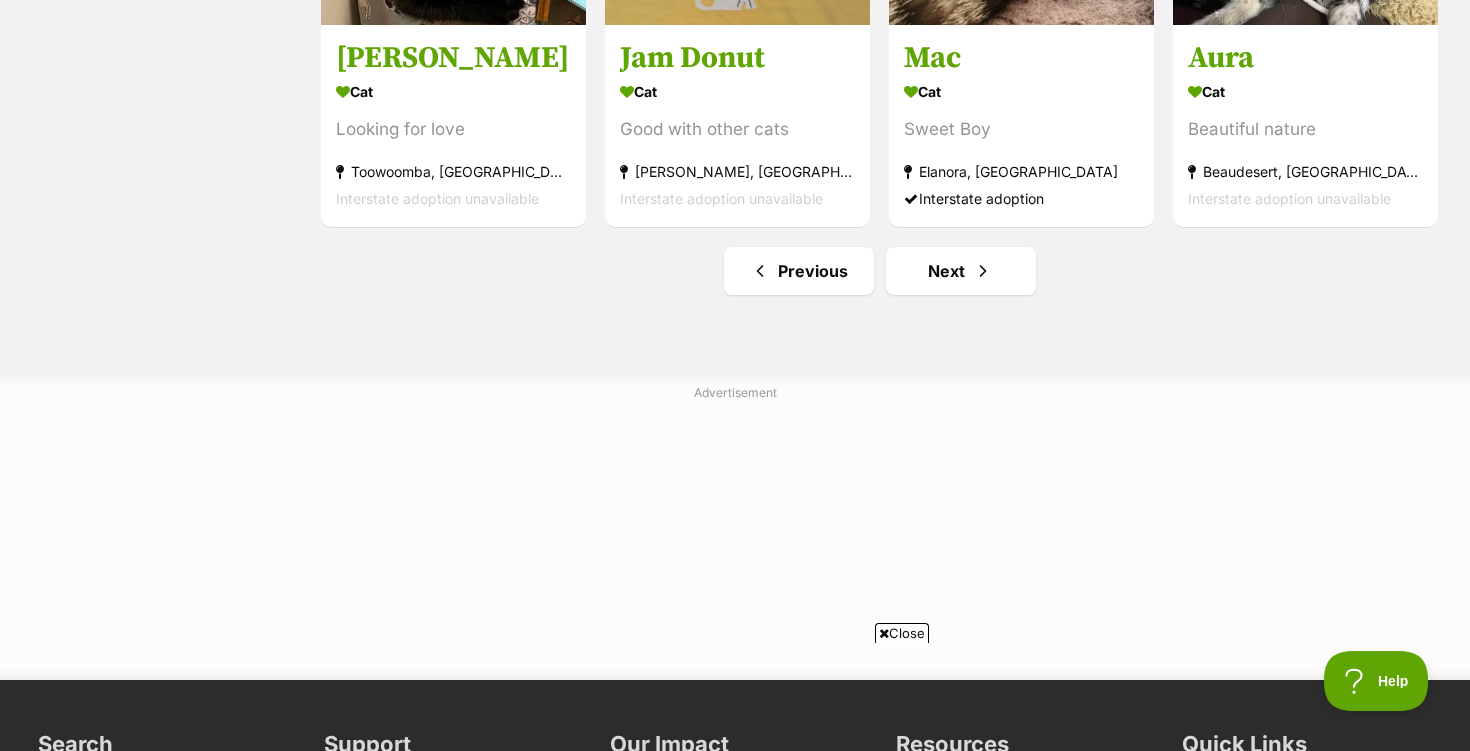 scroll, scrollTop: 2596, scrollLeft: 0, axis: vertical 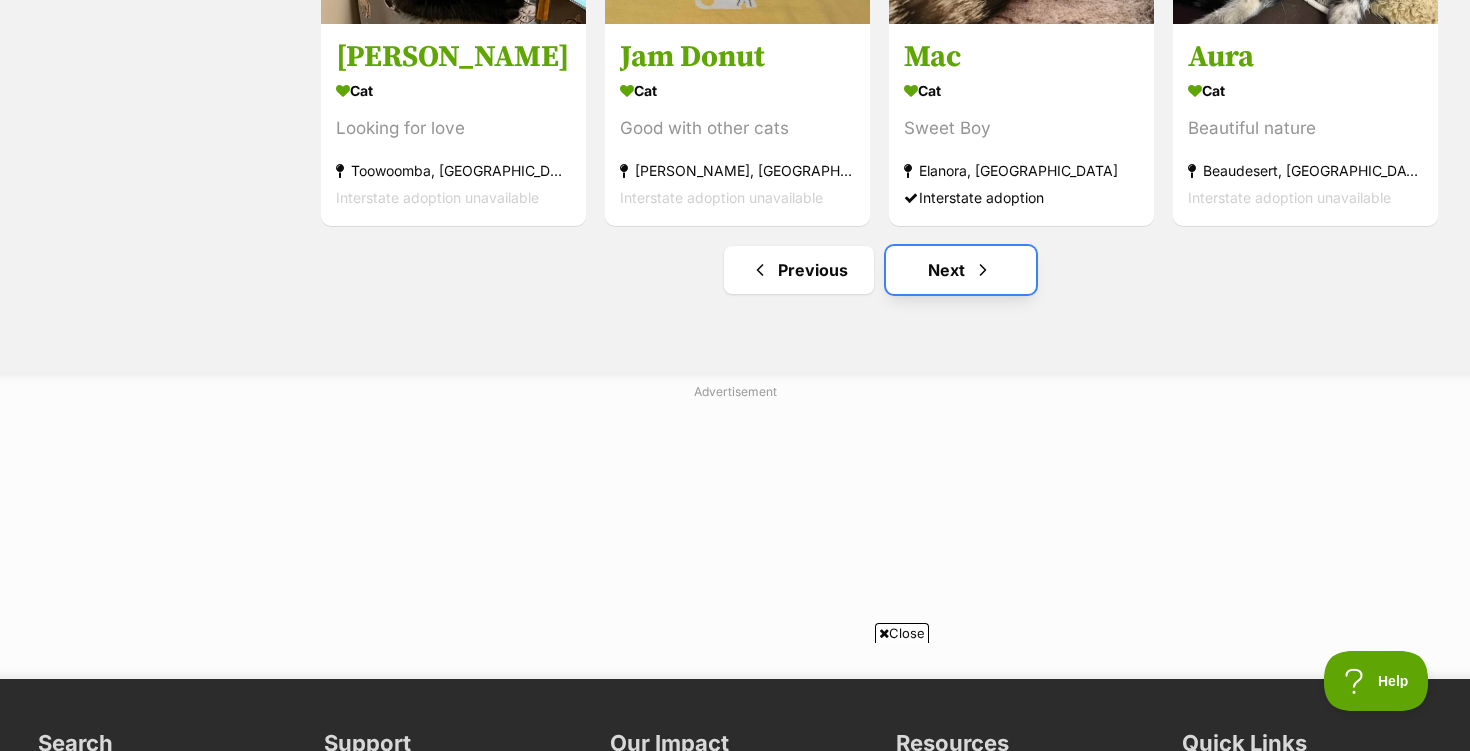 click on "Next" at bounding box center (961, 270) 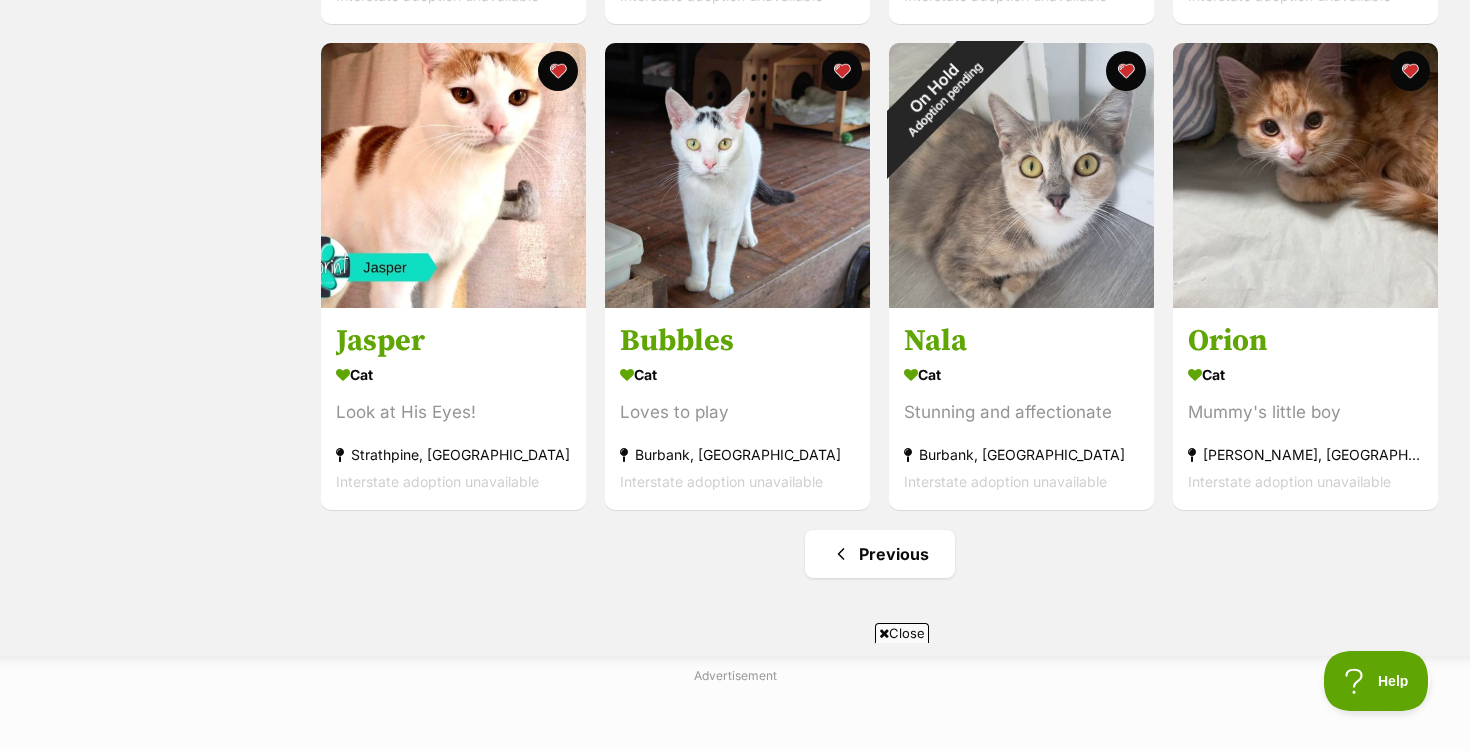 scroll, scrollTop: 1342, scrollLeft: 0, axis: vertical 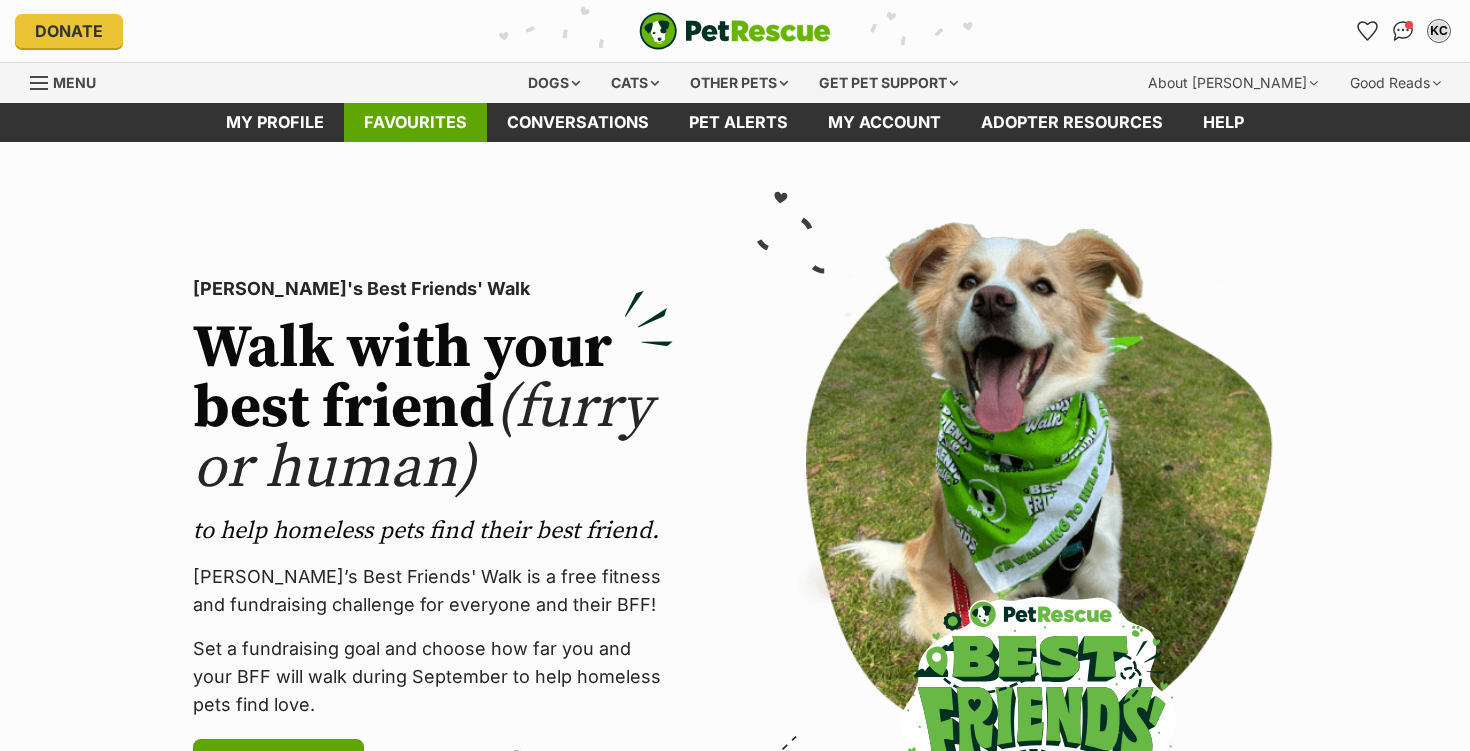 click on "Favourites" at bounding box center [415, 122] 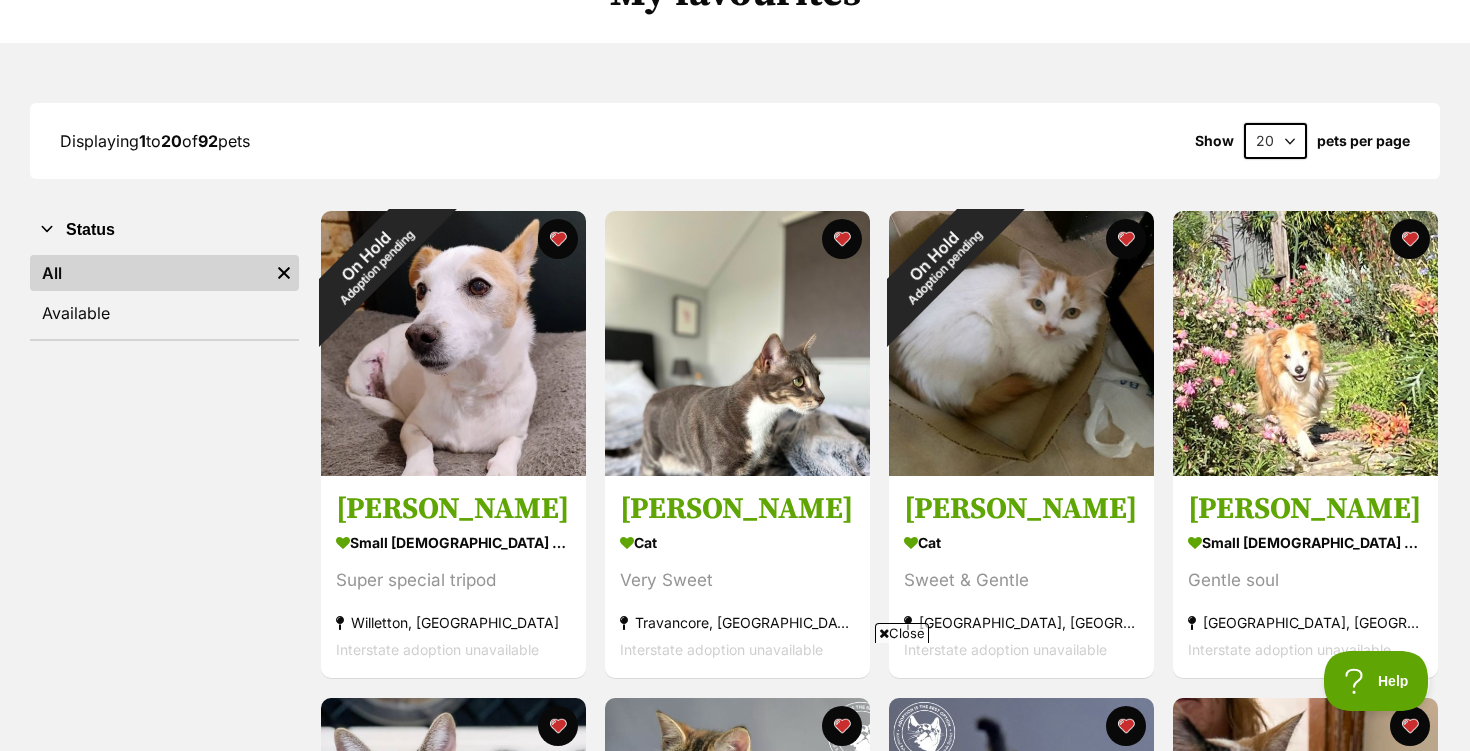 scroll, scrollTop: 188, scrollLeft: 0, axis: vertical 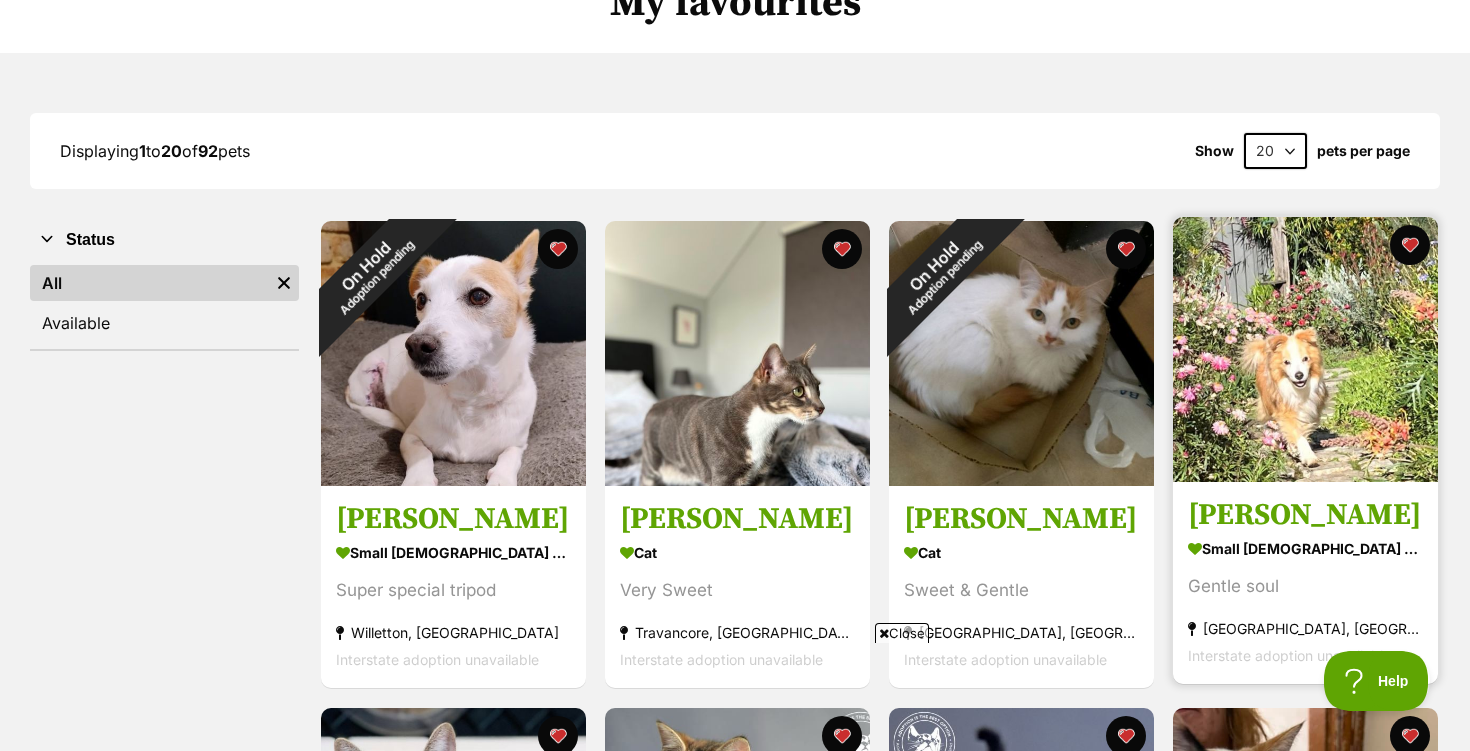 click at bounding box center (1305, 349) 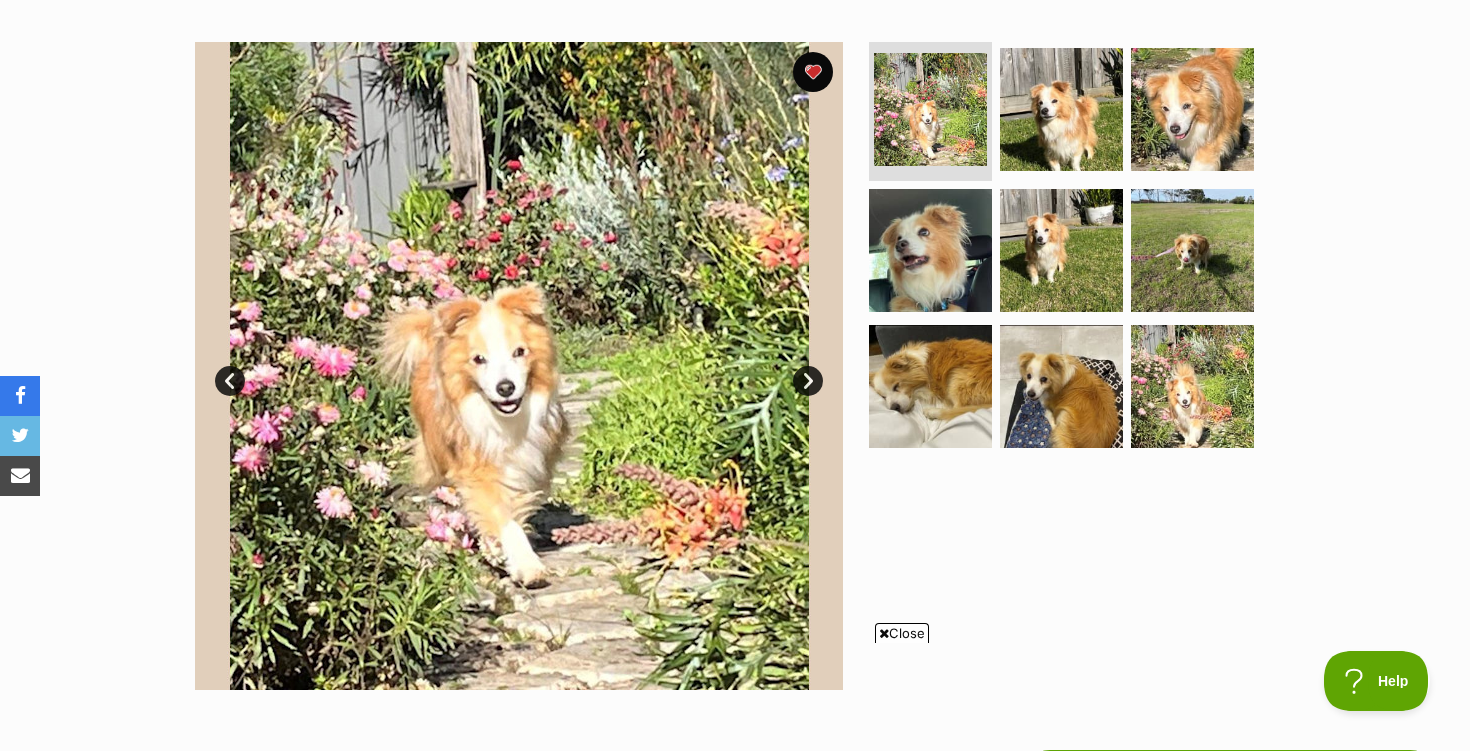 scroll, scrollTop: 376, scrollLeft: 0, axis: vertical 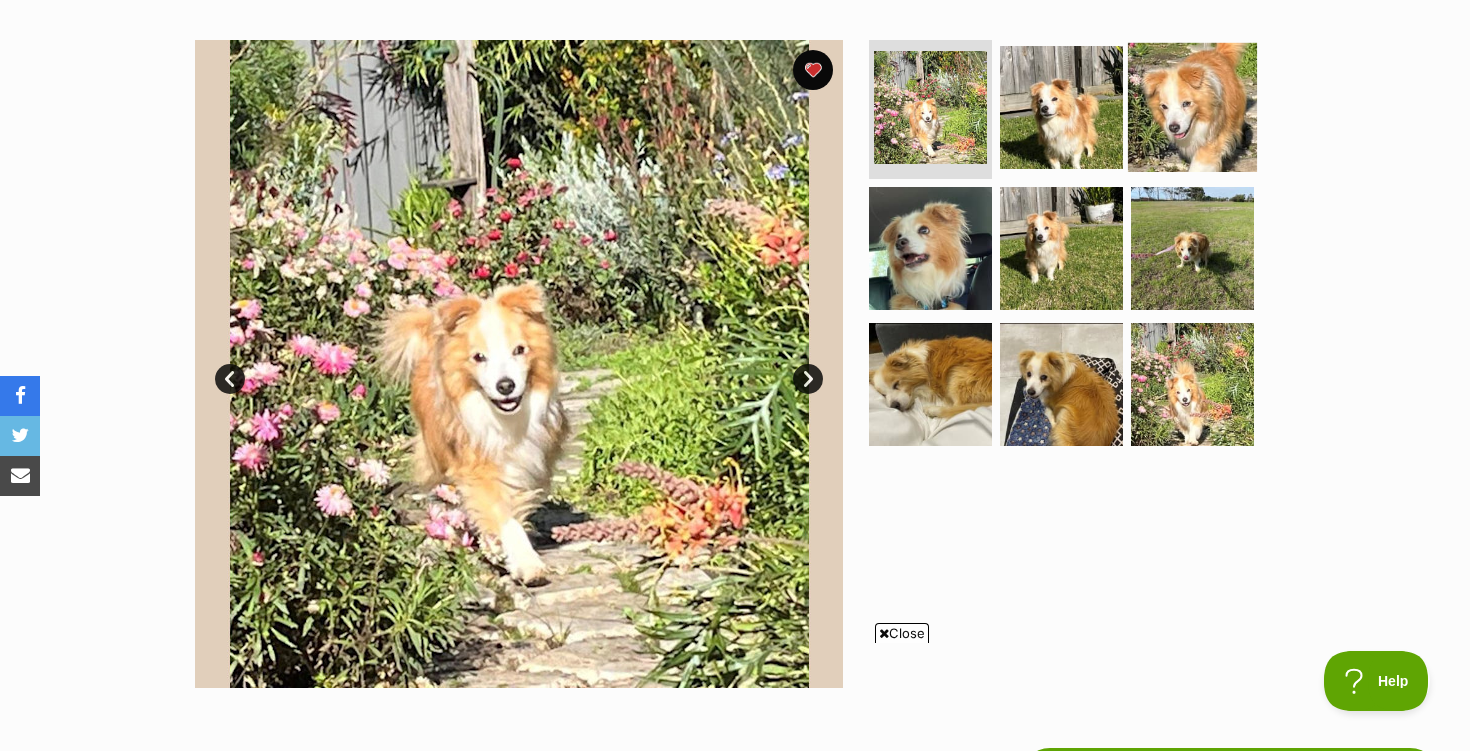 click at bounding box center [1192, 106] 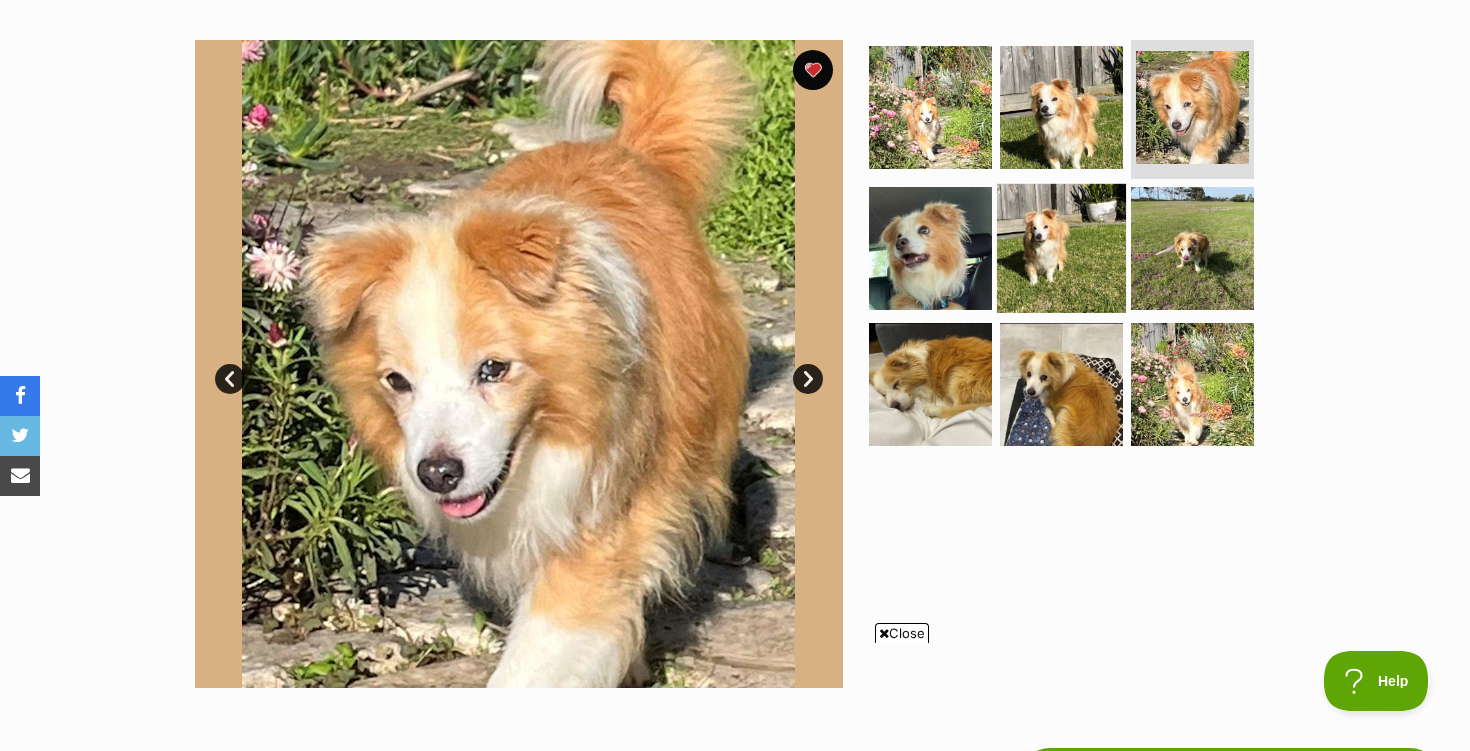 click at bounding box center [1061, 248] 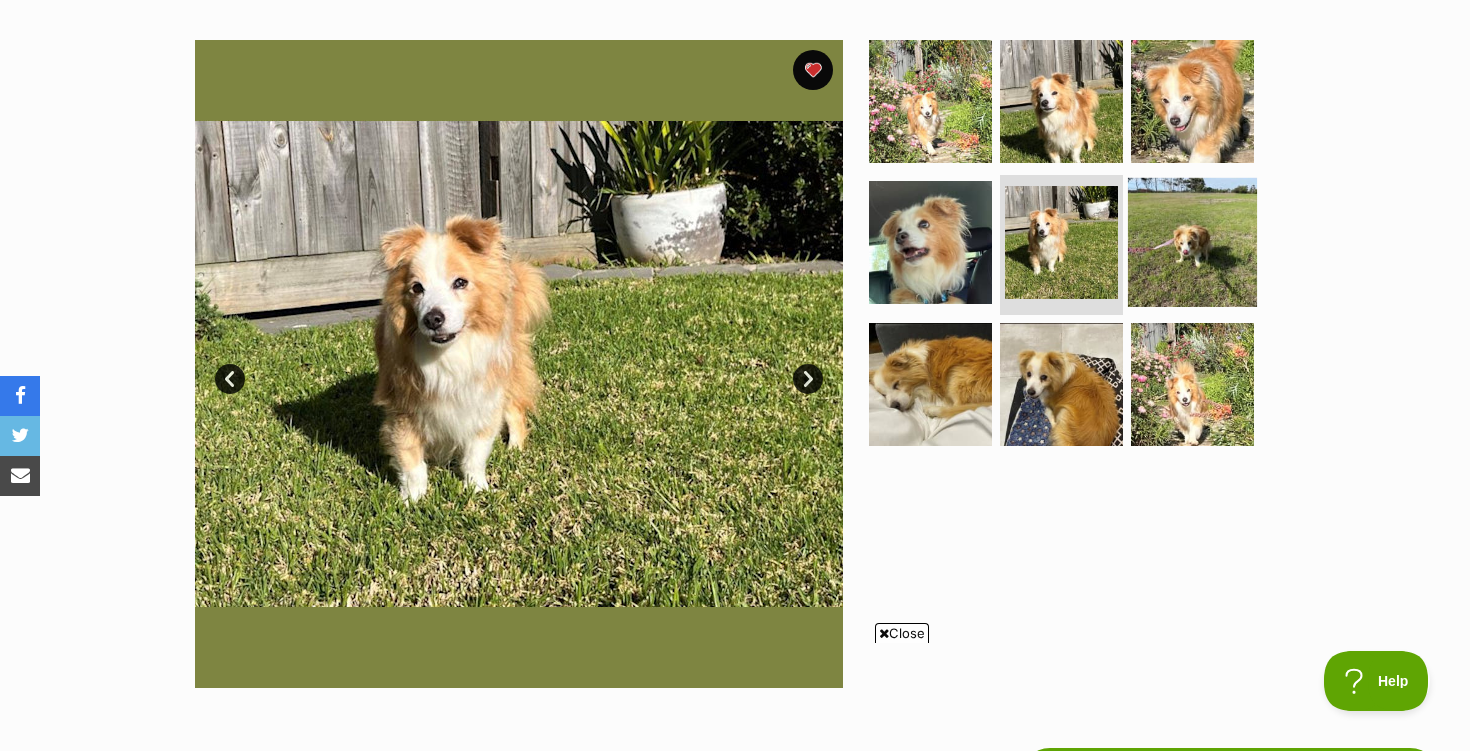 click at bounding box center [1192, 242] 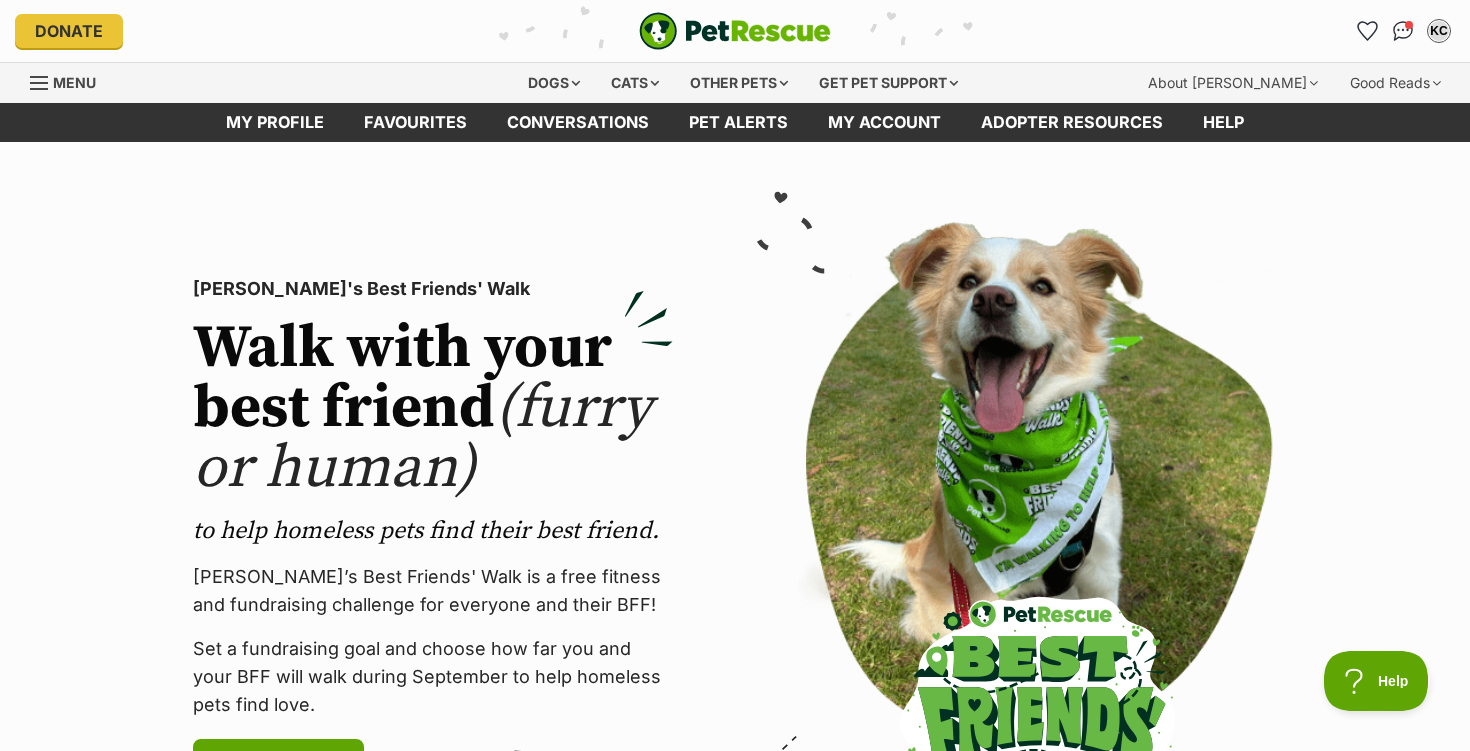 scroll, scrollTop: 0, scrollLeft: 0, axis: both 